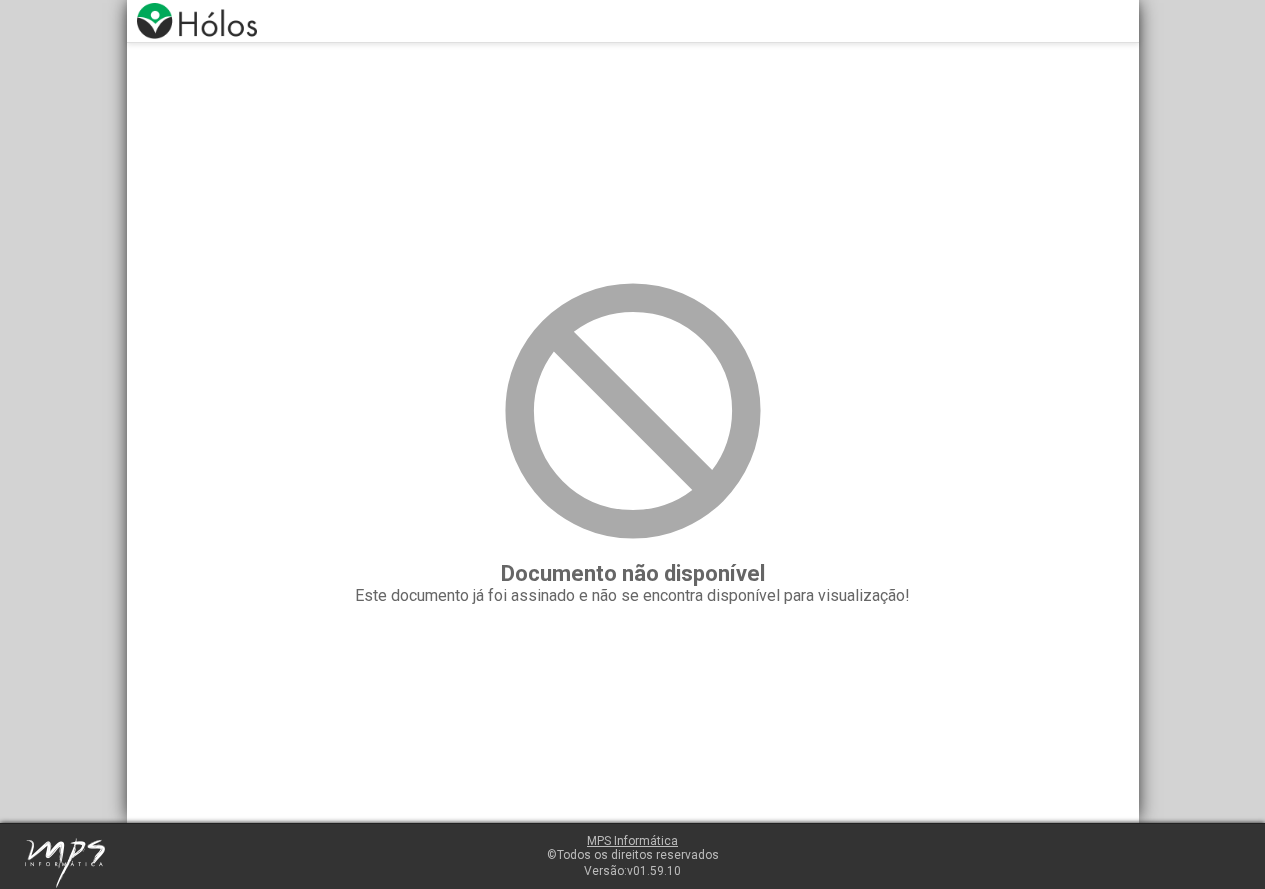 scroll, scrollTop: 0, scrollLeft: 0, axis: both 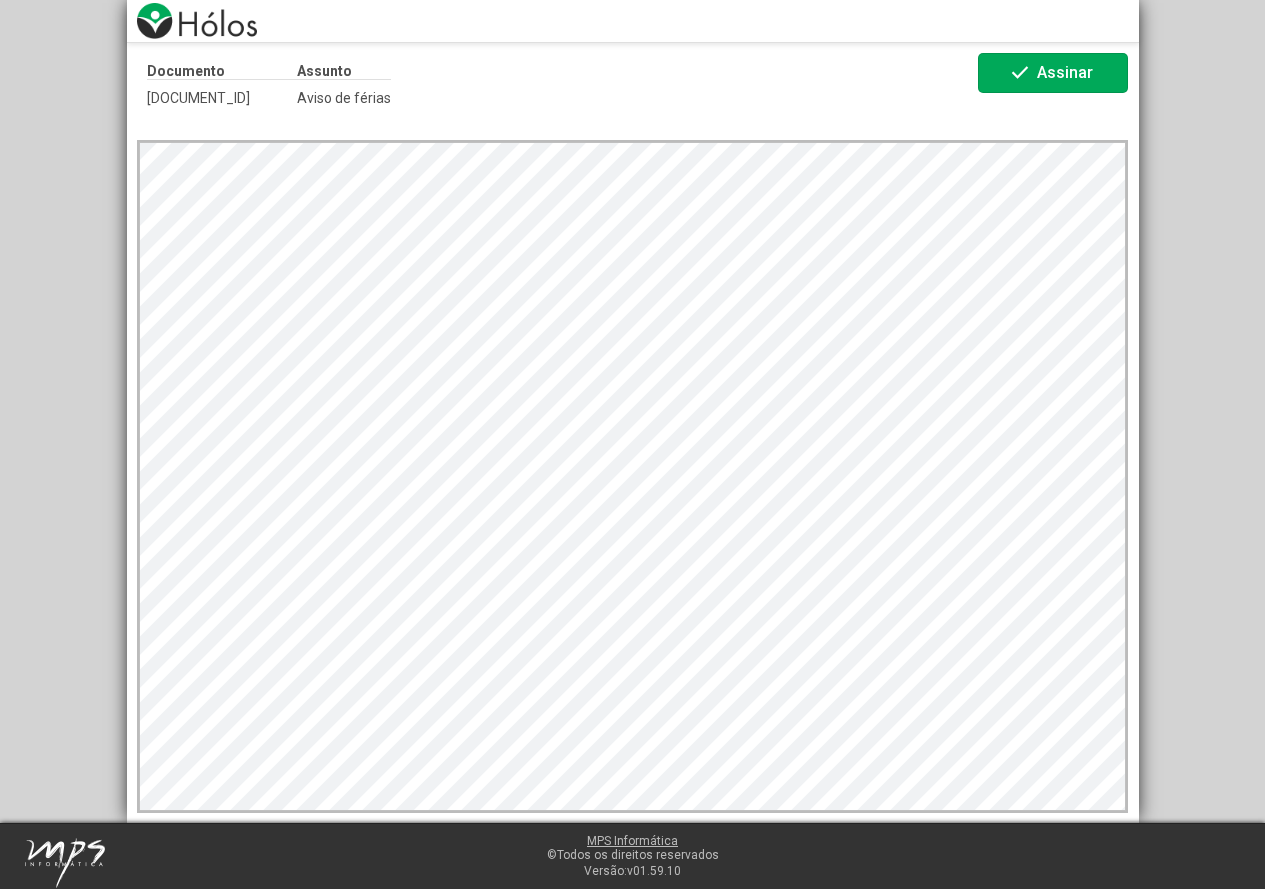 drag, startPoint x: 1039, startPoint y: 64, endPoint x: 1042, endPoint y: 92, distance: 28.160255 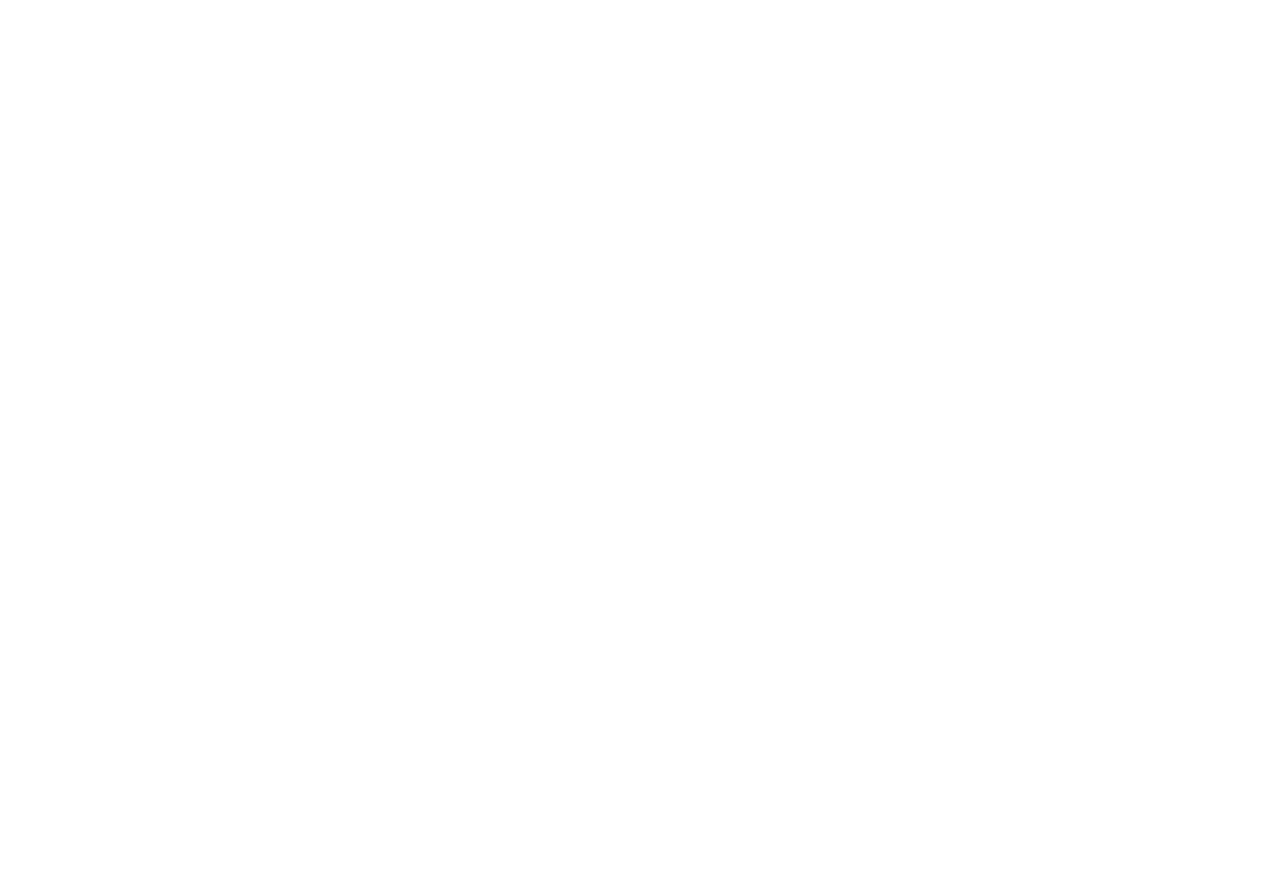scroll, scrollTop: 0, scrollLeft: 0, axis: both 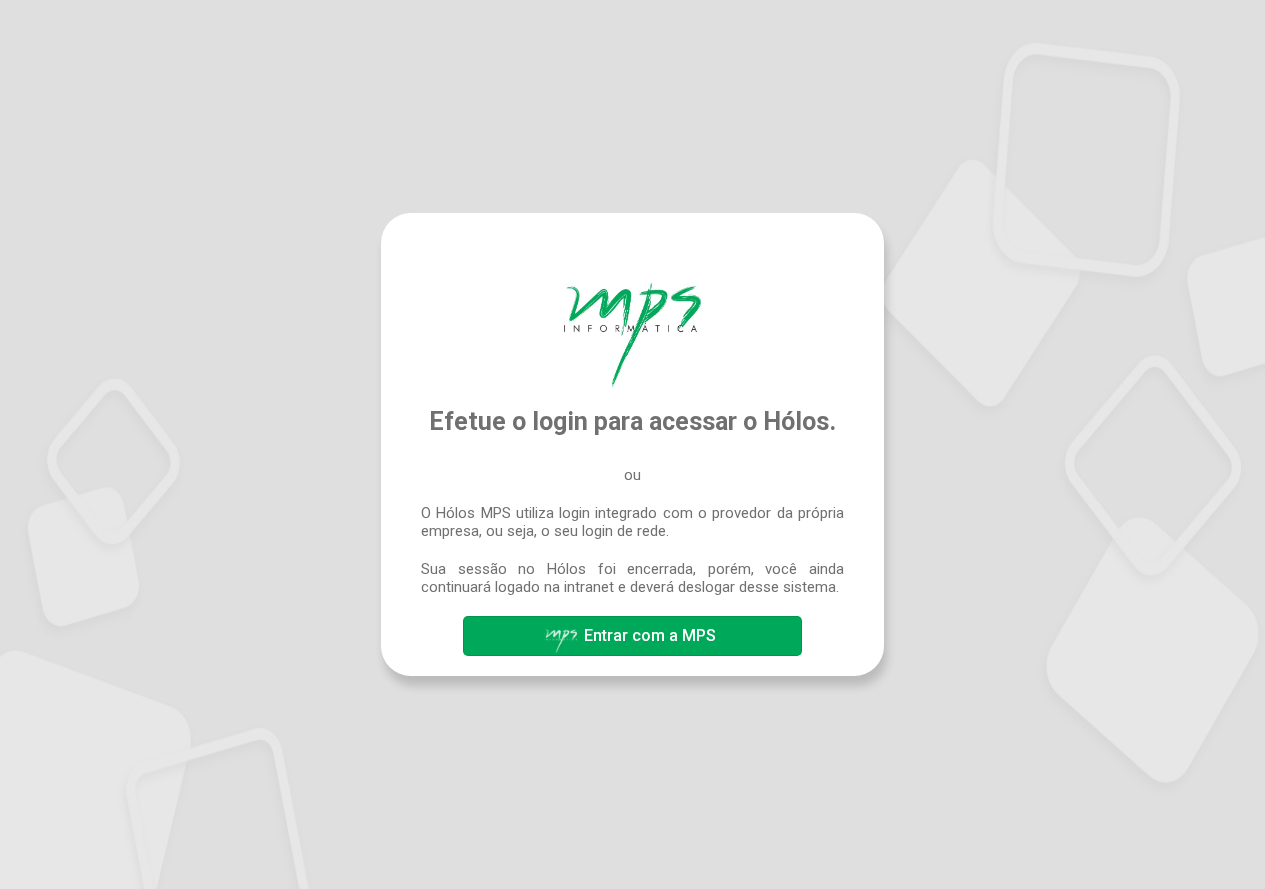 click on "Entrar com a MPS" at bounding box center (650, 635) 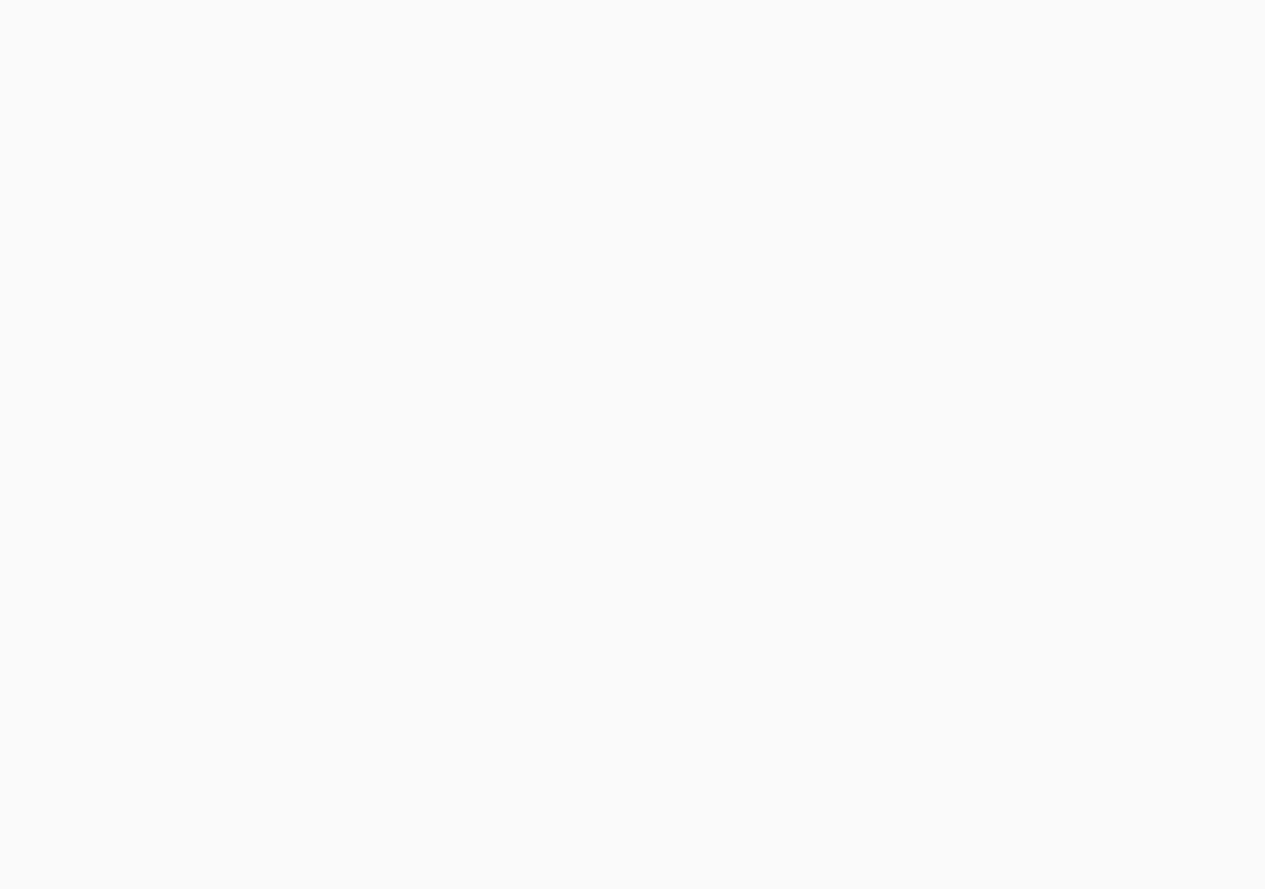 scroll, scrollTop: 0, scrollLeft: 0, axis: both 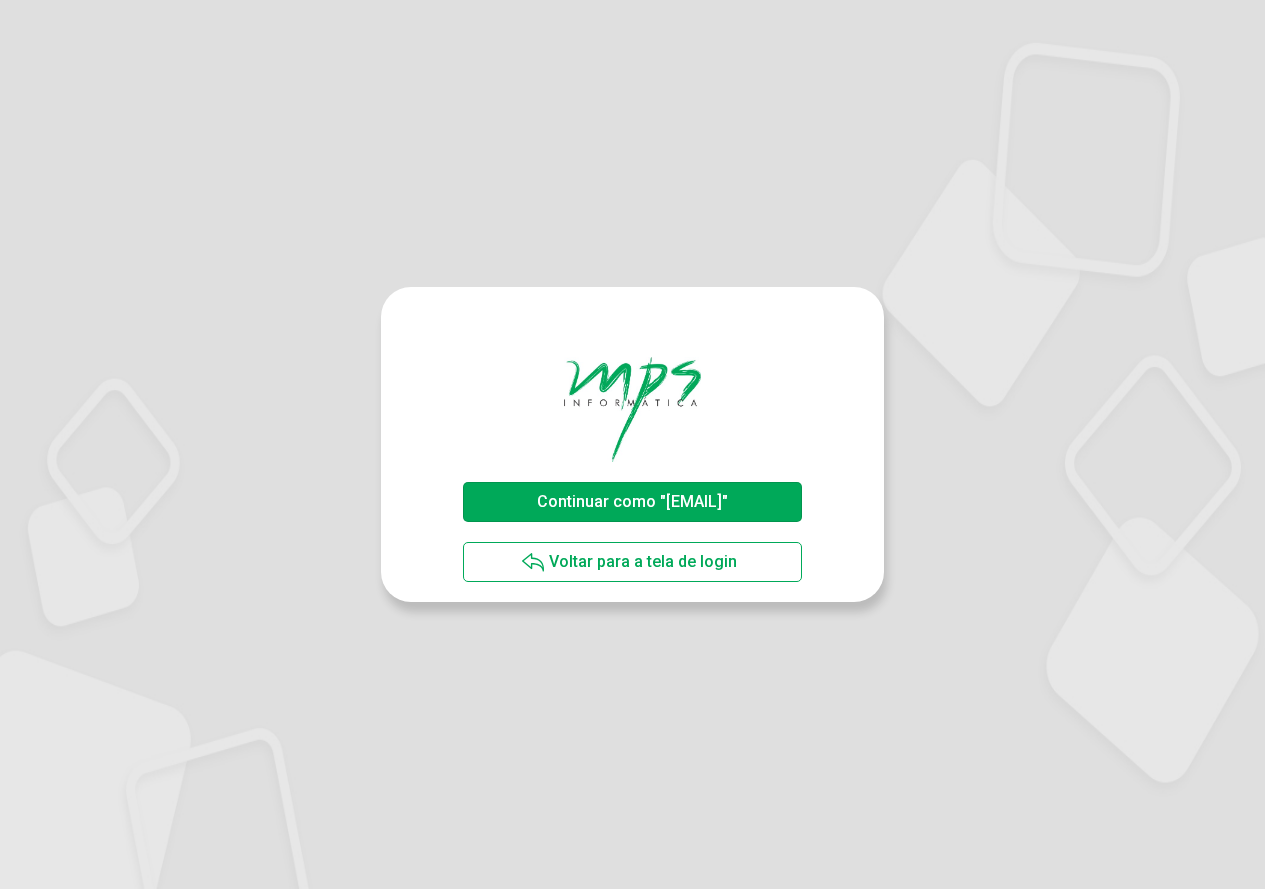 click on "Continuar como "aline.rodrigues"" at bounding box center (632, 501) 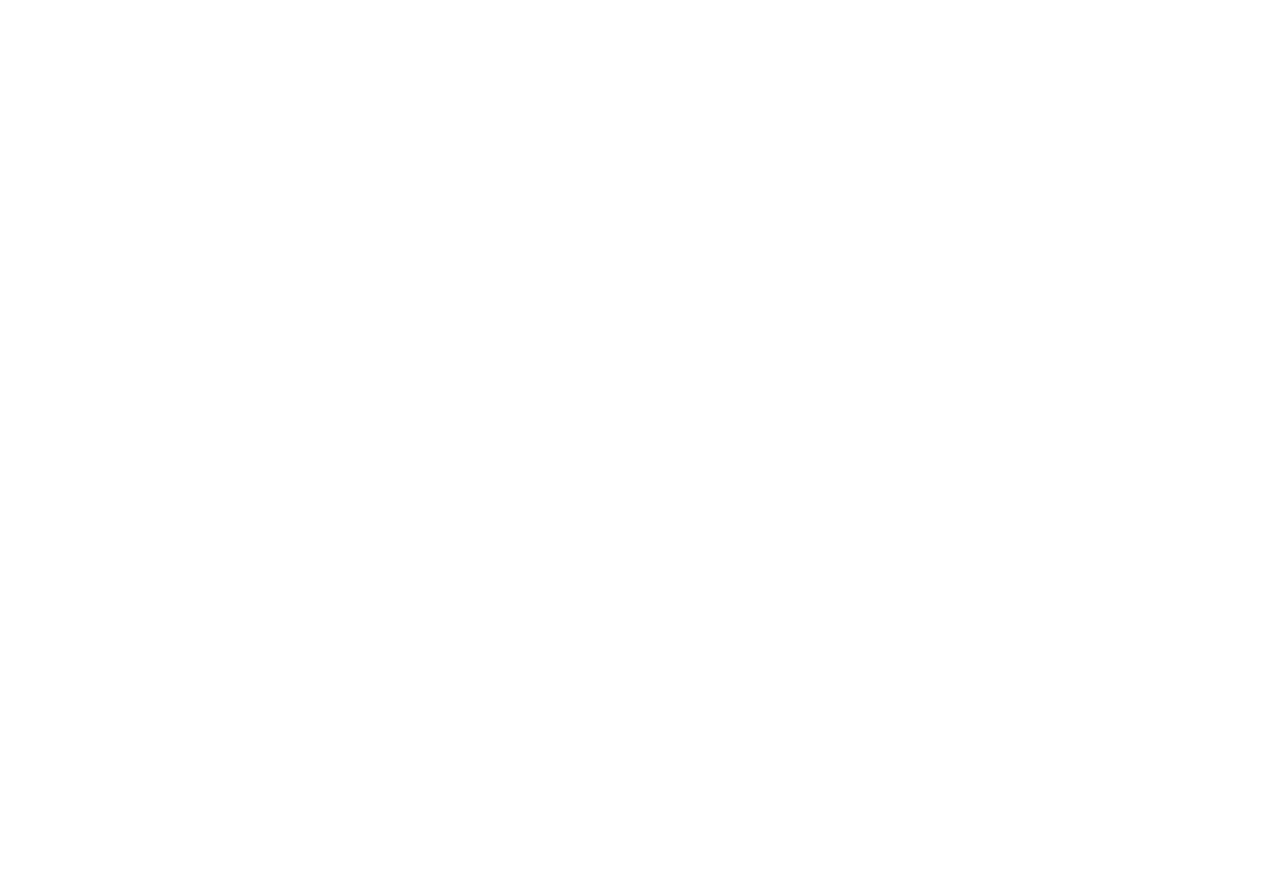 scroll, scrollTop: 0, scrollLeft: 0, axis: both 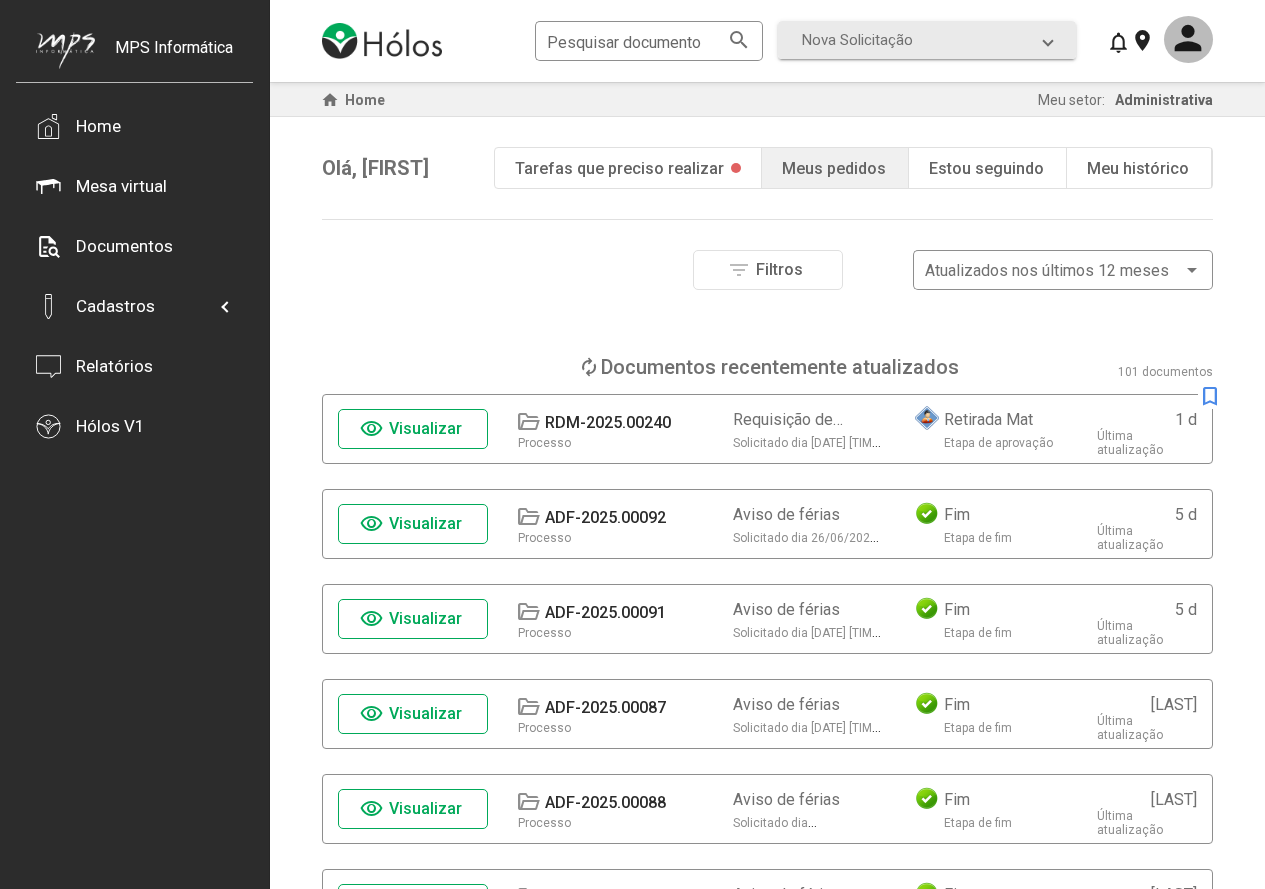 click on "Tarefas que preciso realizar" at bounding box center [619, 168] 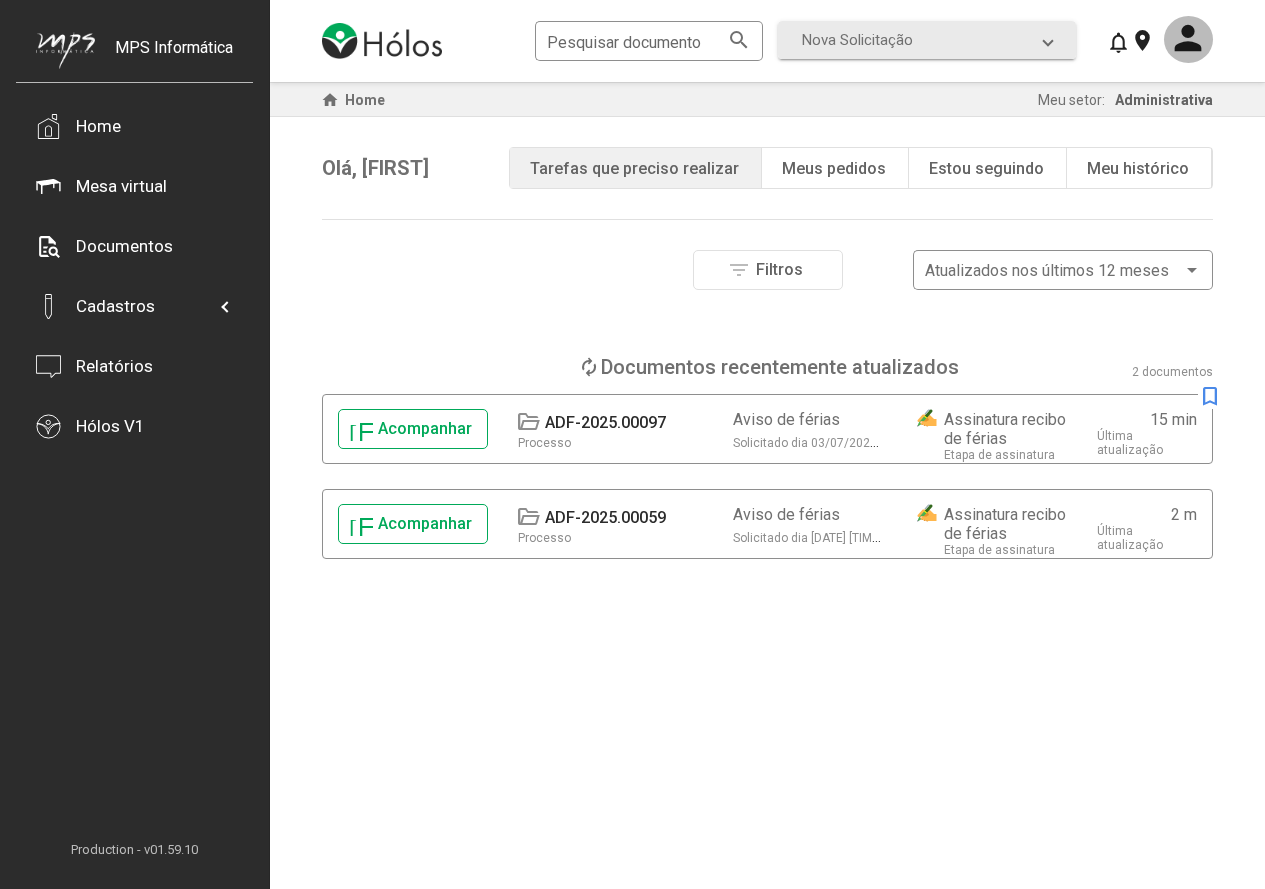 click on "Acompanhar" at bounding box center [425, 428] 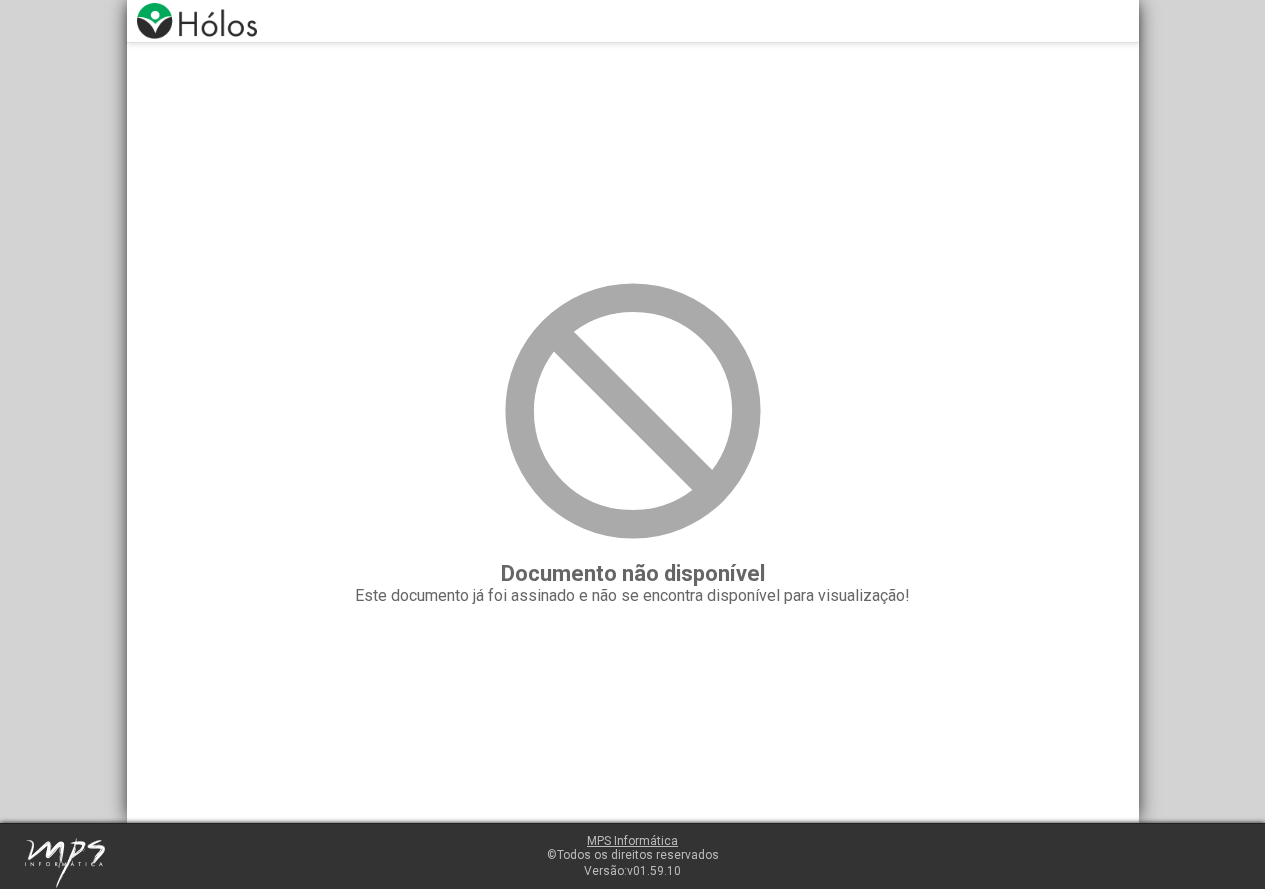 scroll, scrollTop: 0, scrollLeft: 0, axis: both 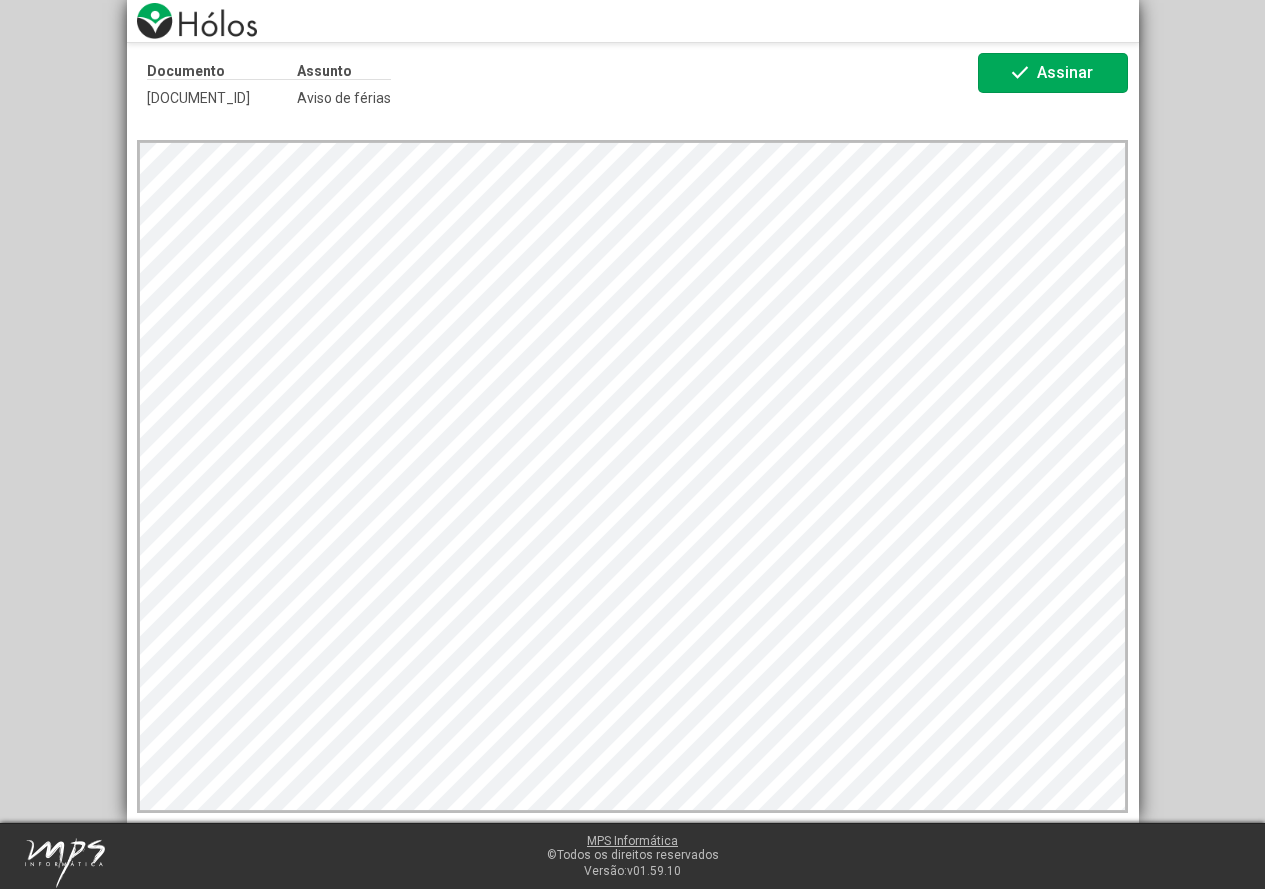 click on "Assinar" at bounding box center (1065, 72) 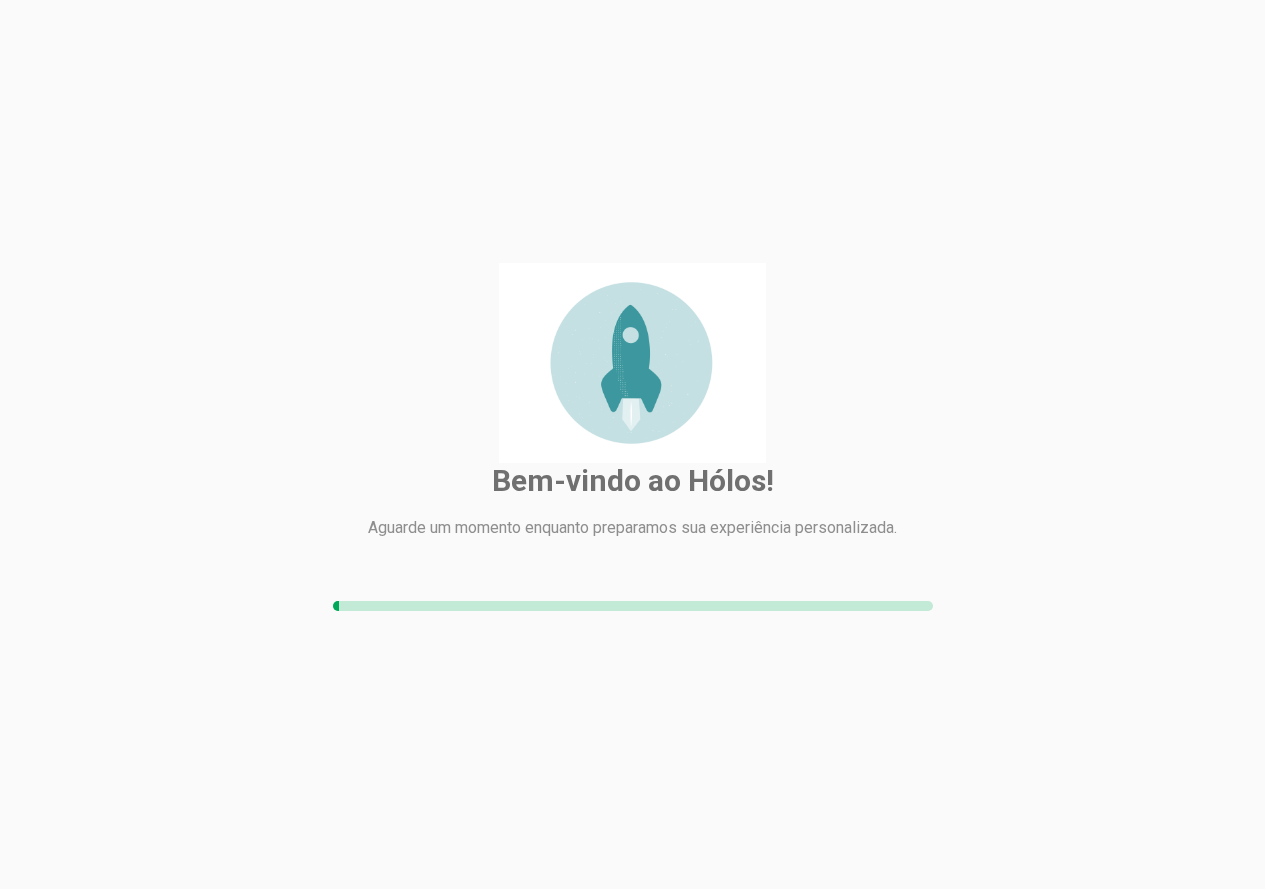 scroll, scrollTop: 0, scrollLeft: 0, axis: both 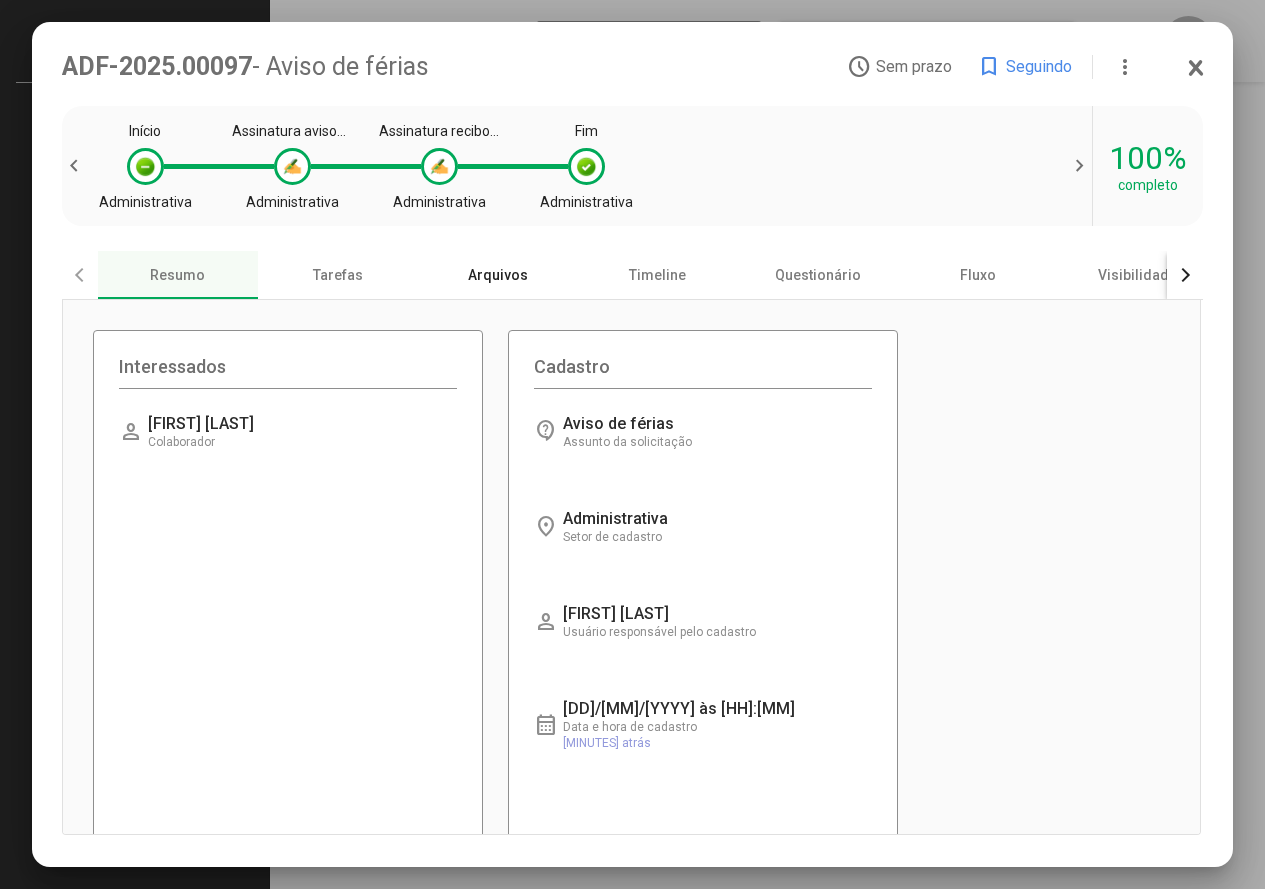 drag, startPoint x: 498, startPoint y: 280, endPoint x: 488, endPoint y: 301, distance: 23.259407 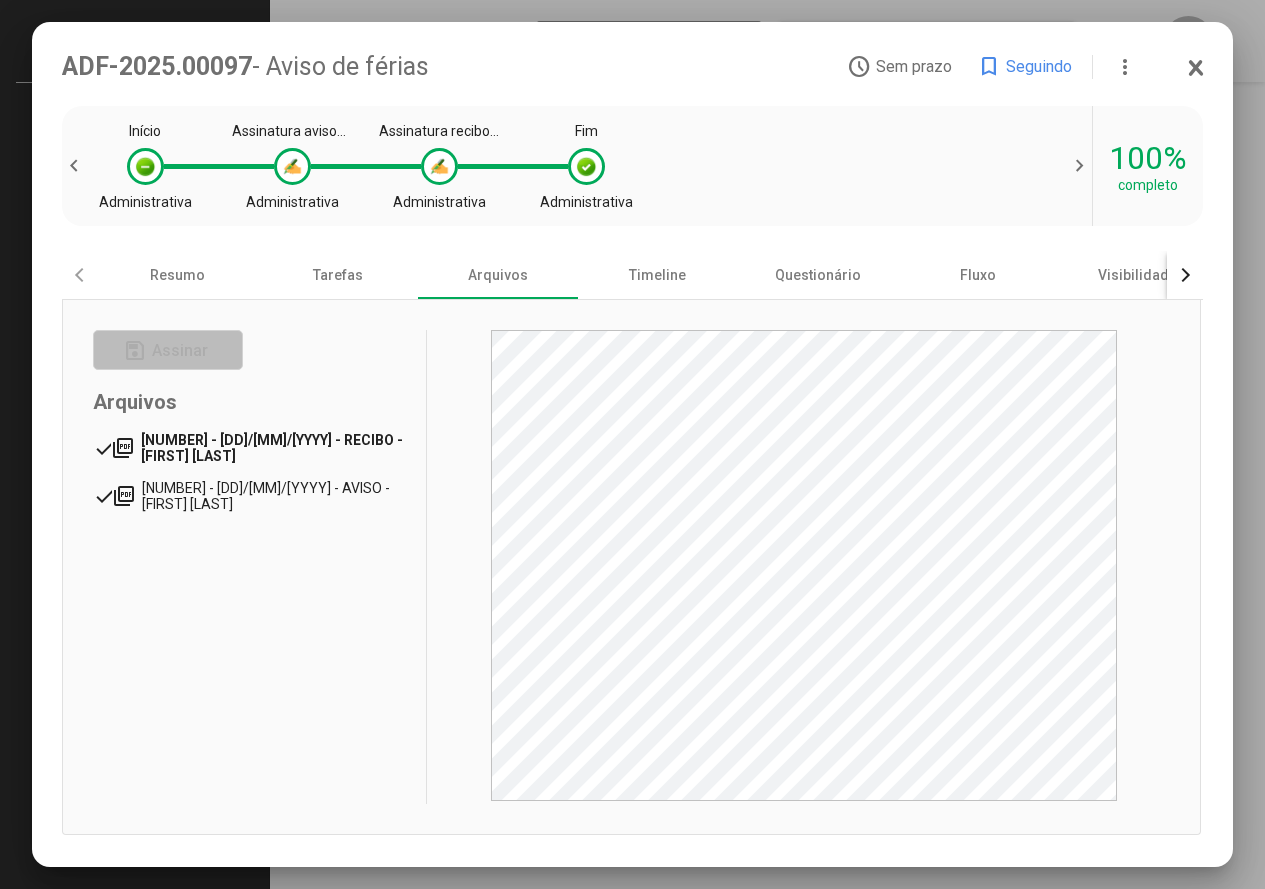 click on "[NUMBER] - [DD]/[MM]/[YYYY] - RECIBO - [FIRST] [LAST]" at bounding box center [272, 448] 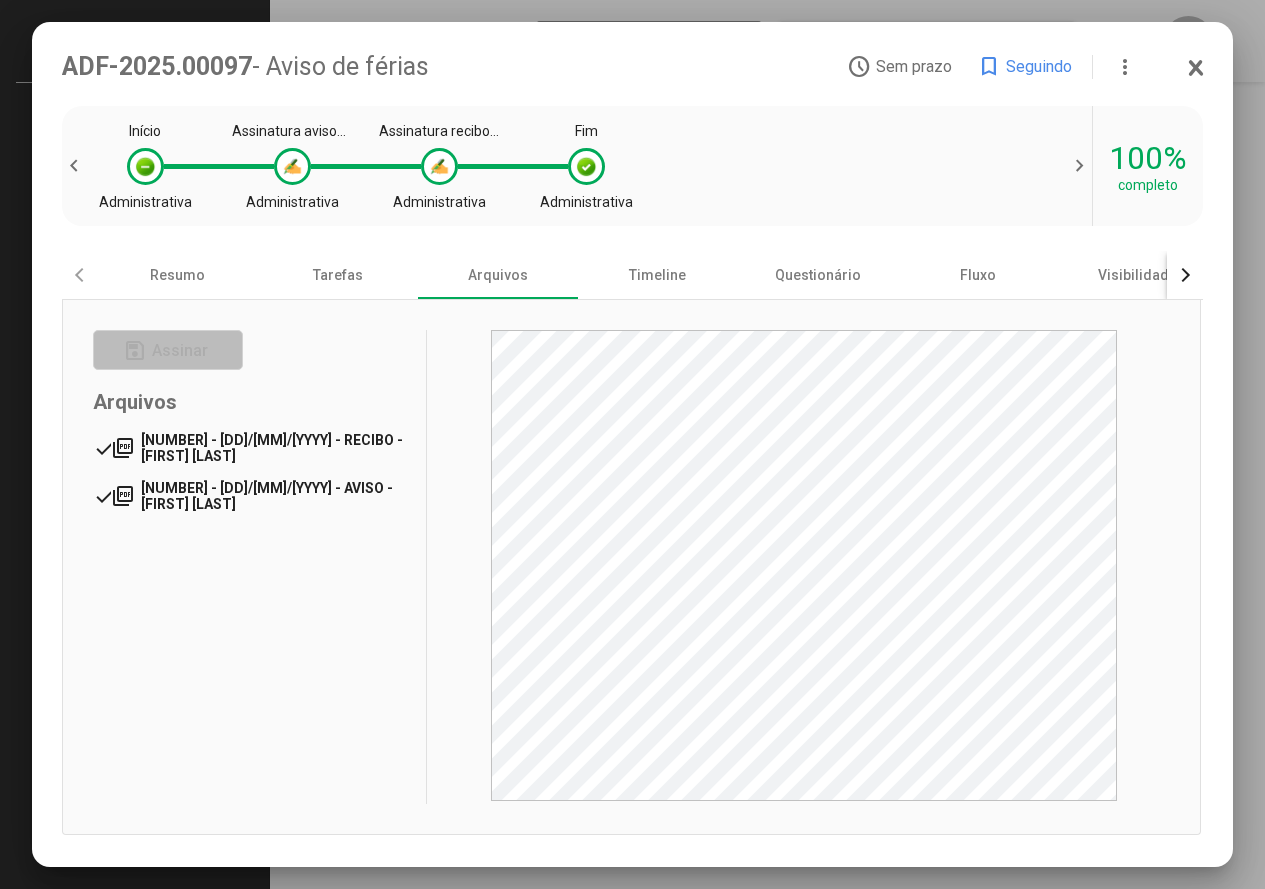 click on "[NUMBER] - [DD]/[MM]/[YYYY] - AVISO - [FIRST] [LAST]" at bounding box center [272, 448] 